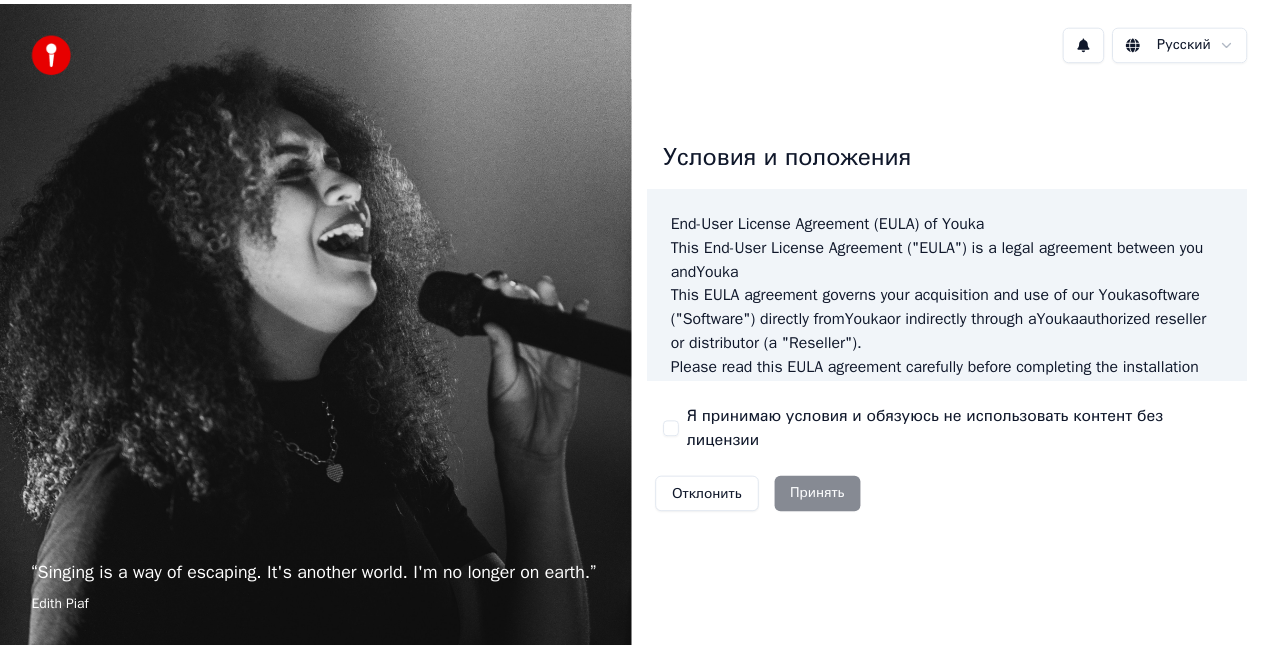 scroll, scrollTop: 0, scrollLeft: 0, axis: both 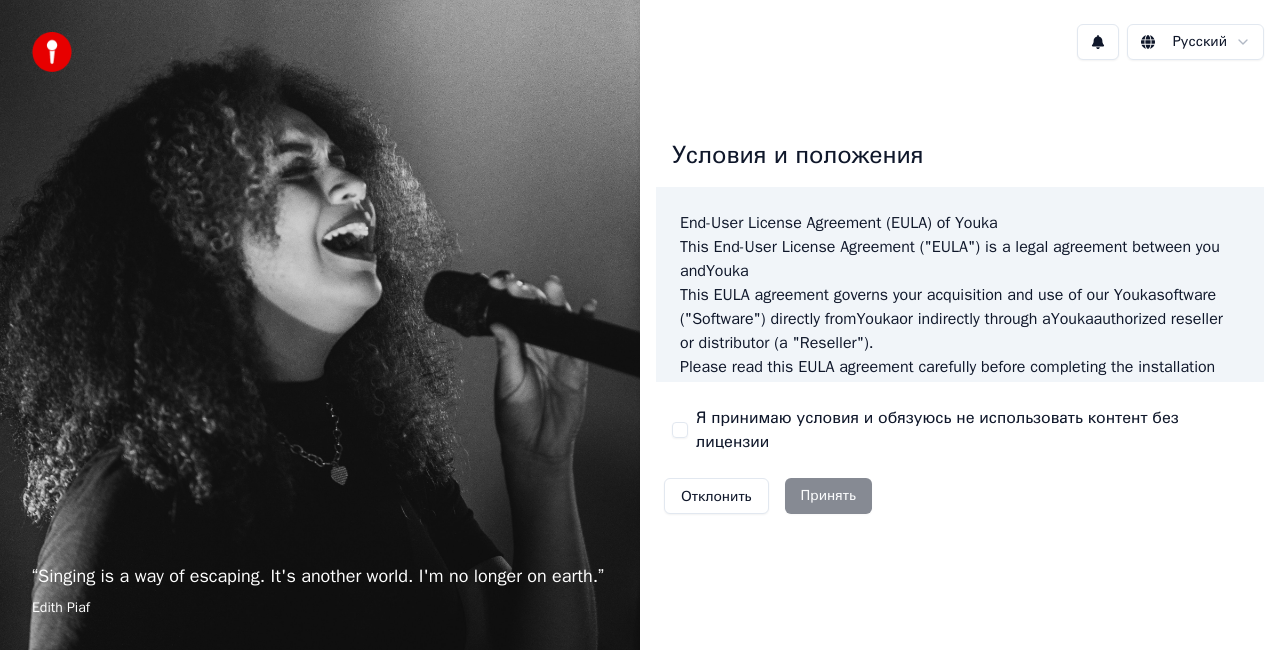 click on "Я принимаю условия и обязуюсь не использовать контент без лицензии" at bounding box center (960, 430) 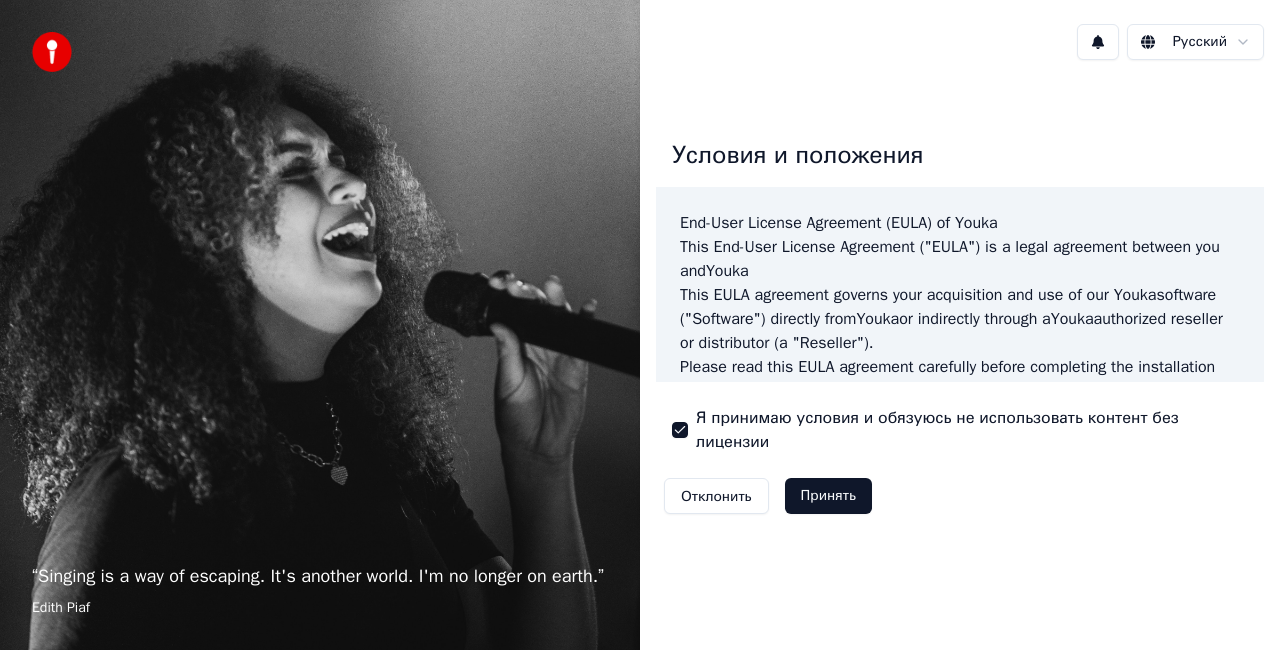 click on "Принять" at bounding box center (828, 496) 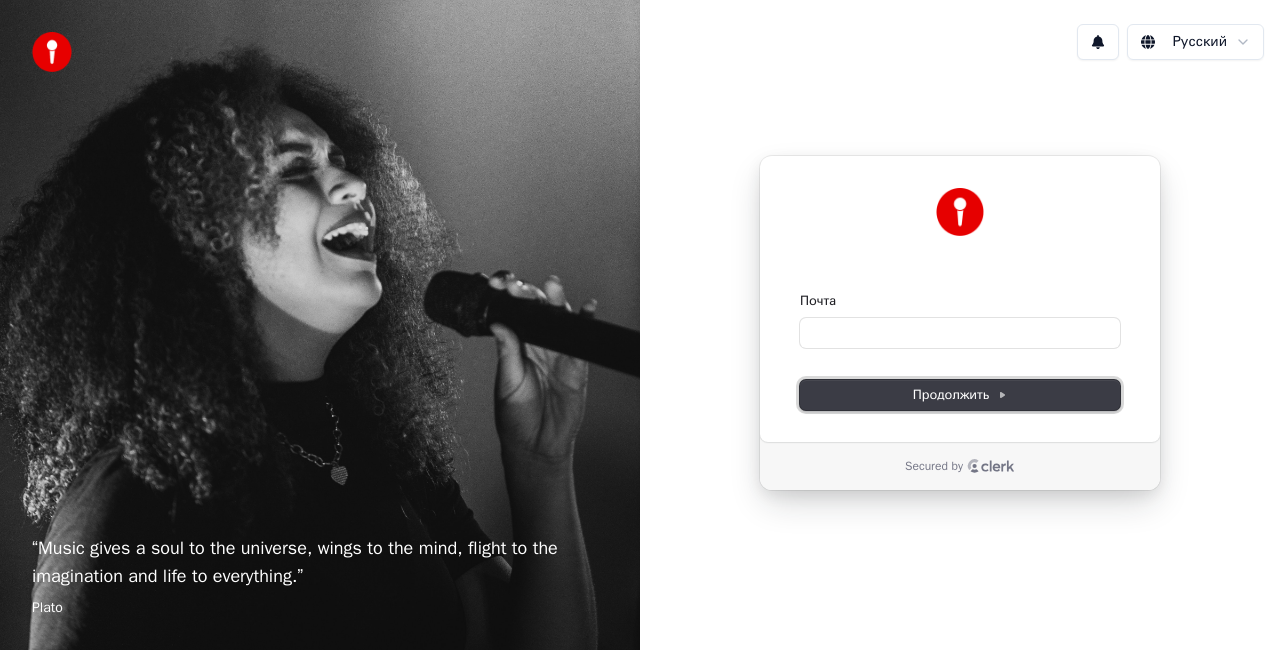 click on "Продолжить" at bounding box center [960, 395] 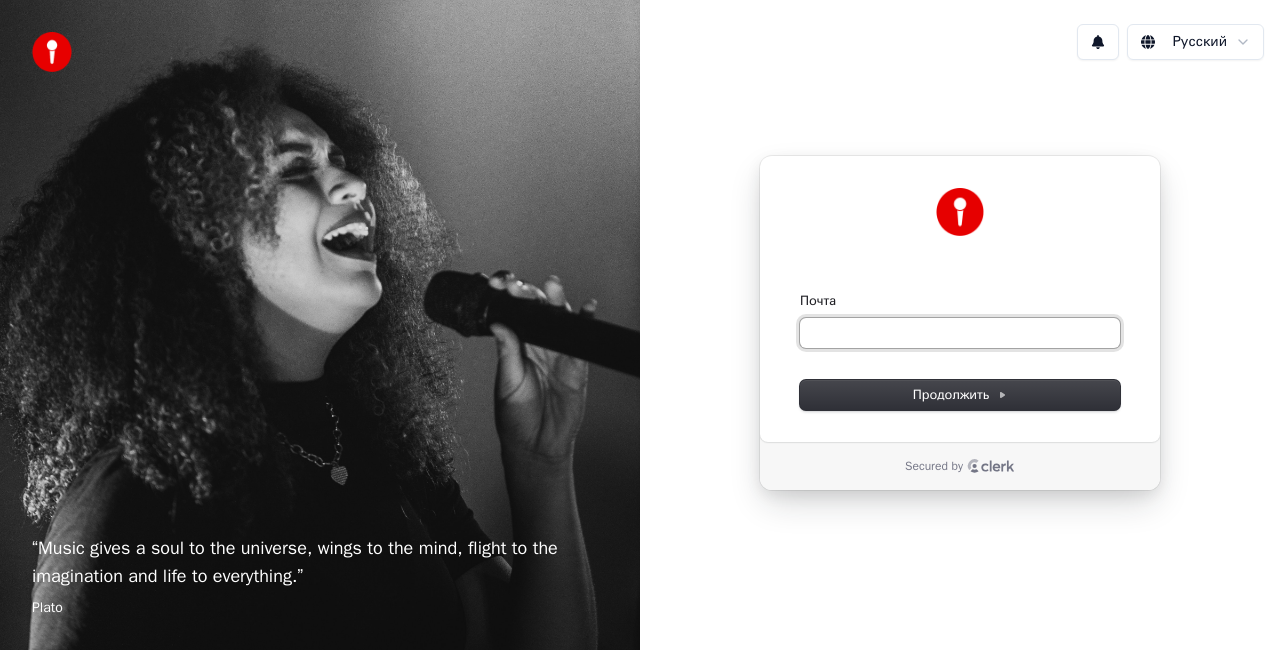 click on "Почта" at bounding box center (960, 333) 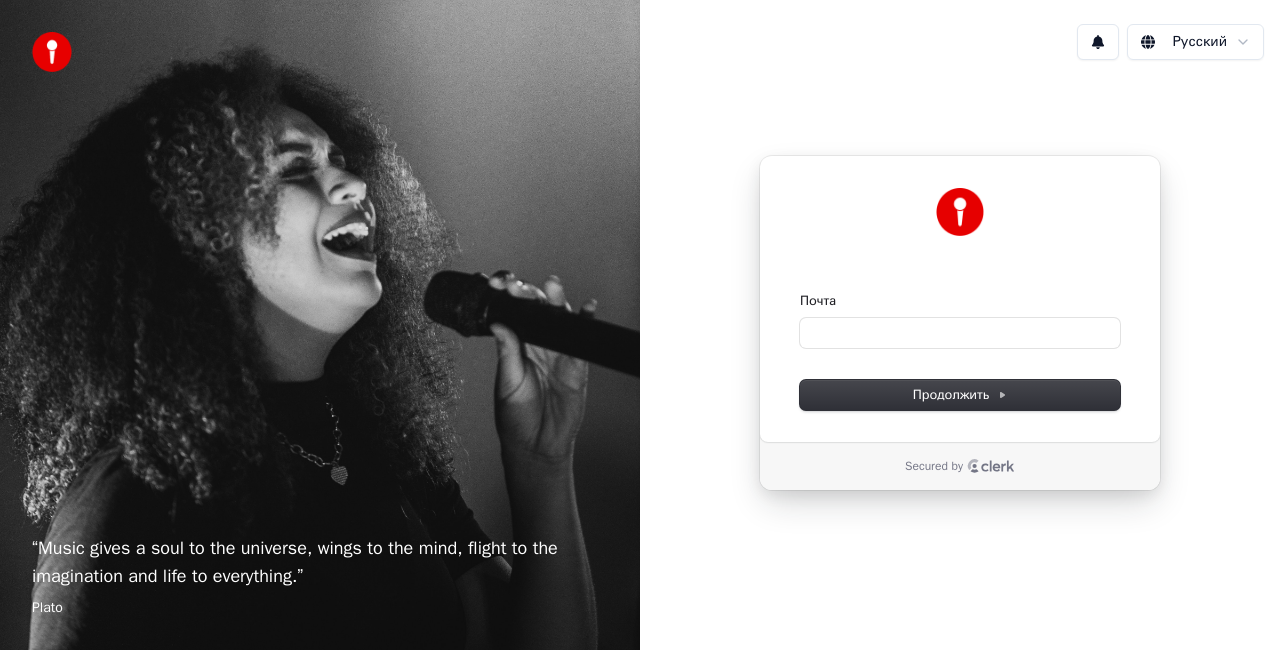 click on "Продолжить с помощью Google или Почта Продолжить" at bounding box center [960, 299] 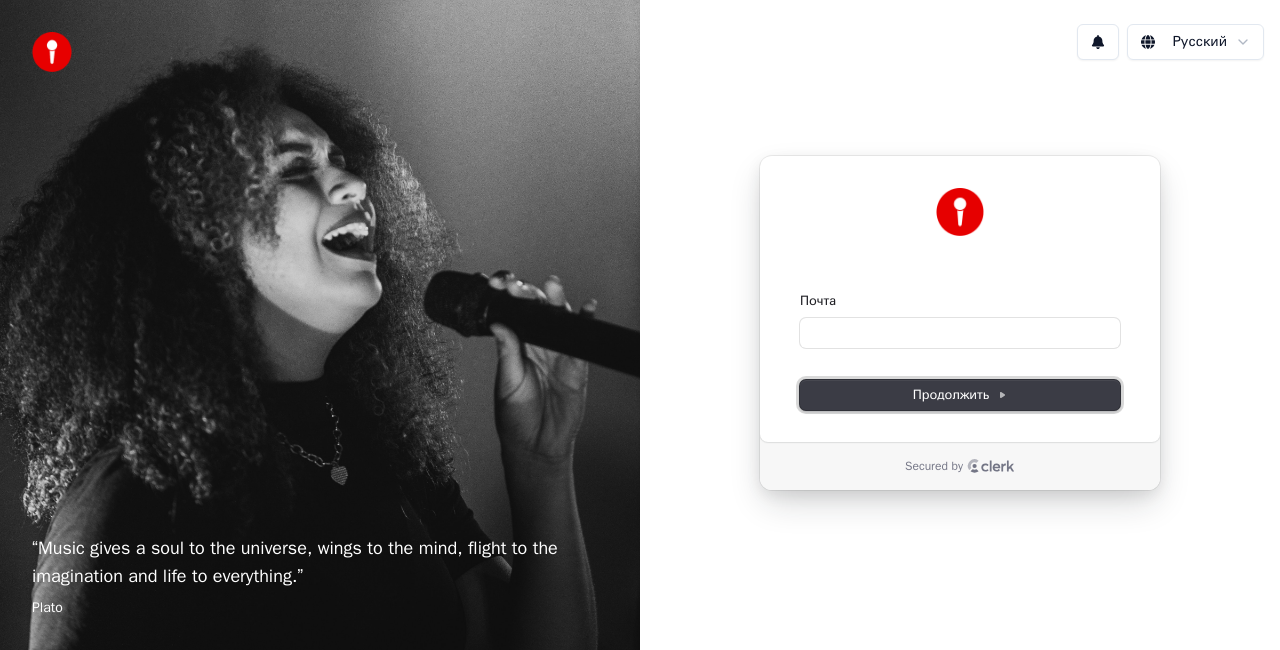 click on "Продолжить" at bounding box center (960, 395) 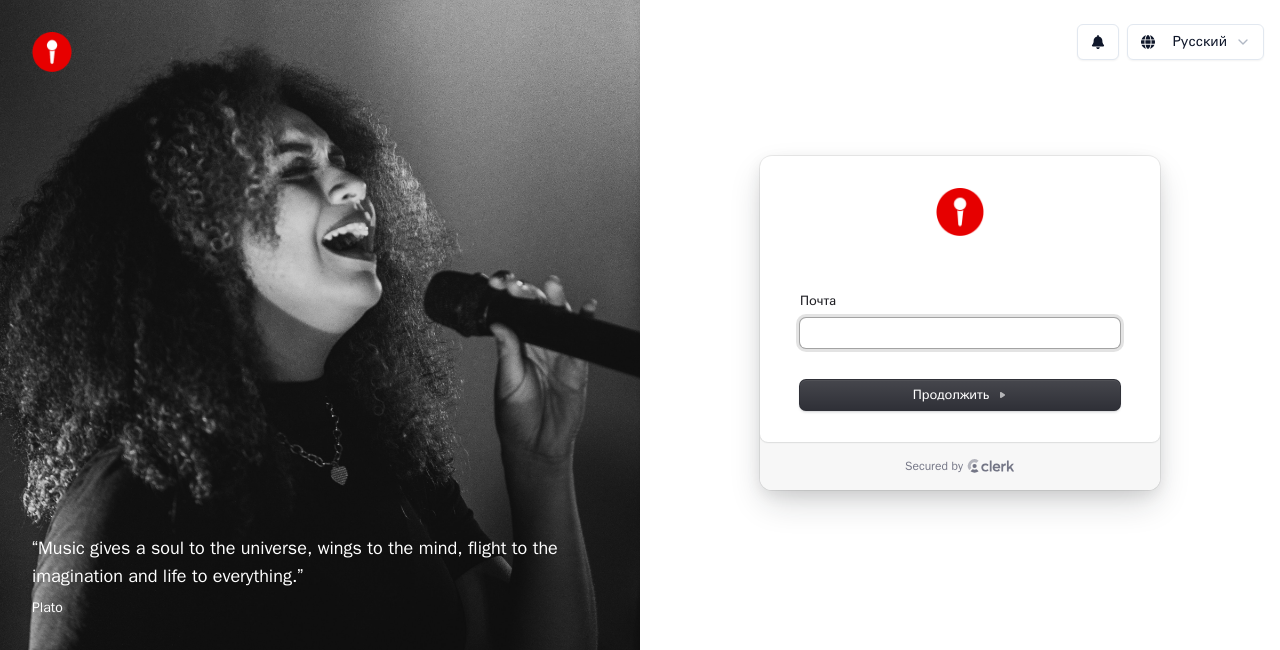 click on "Почта" at bounding box center [960, 333] 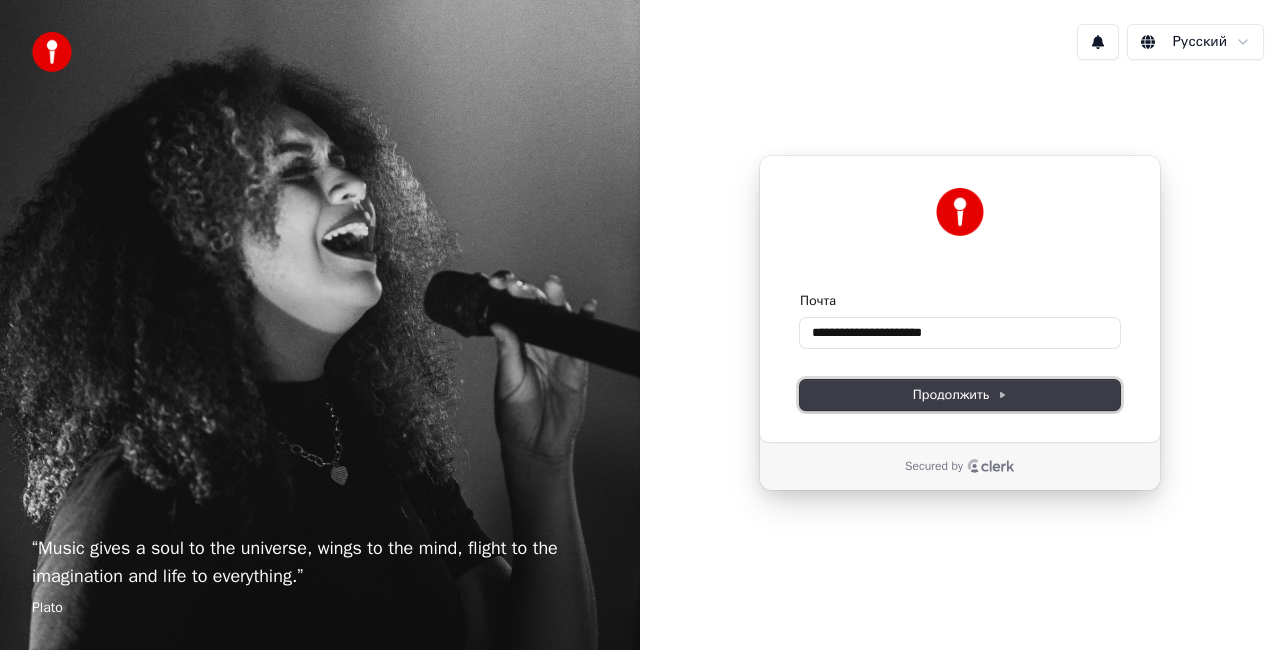 click on "Продолжить" at bounding box center (960, 395) 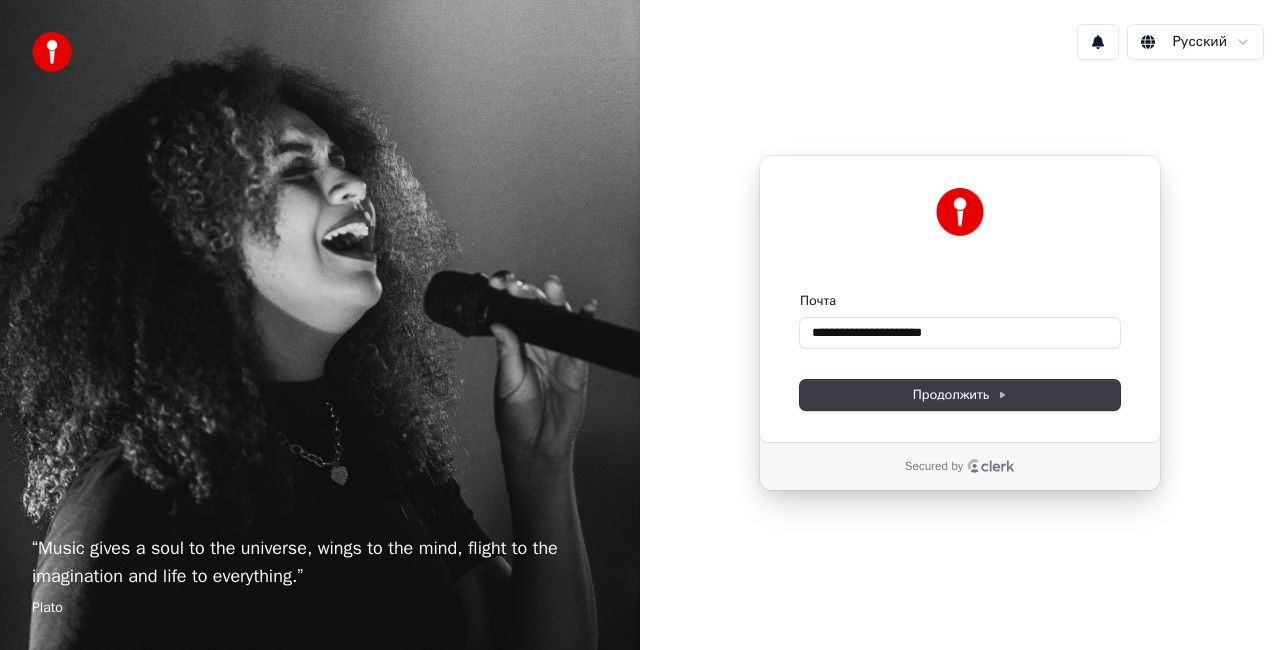 type on "**********" 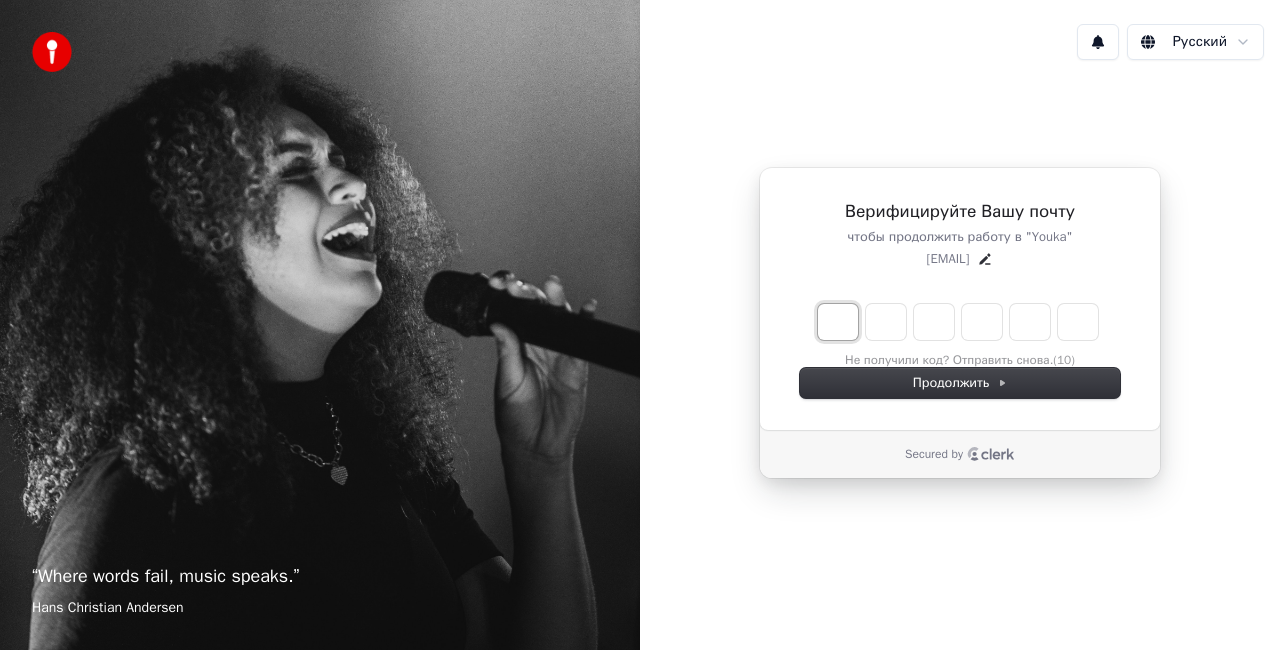 click at bounding box center [838, 322] 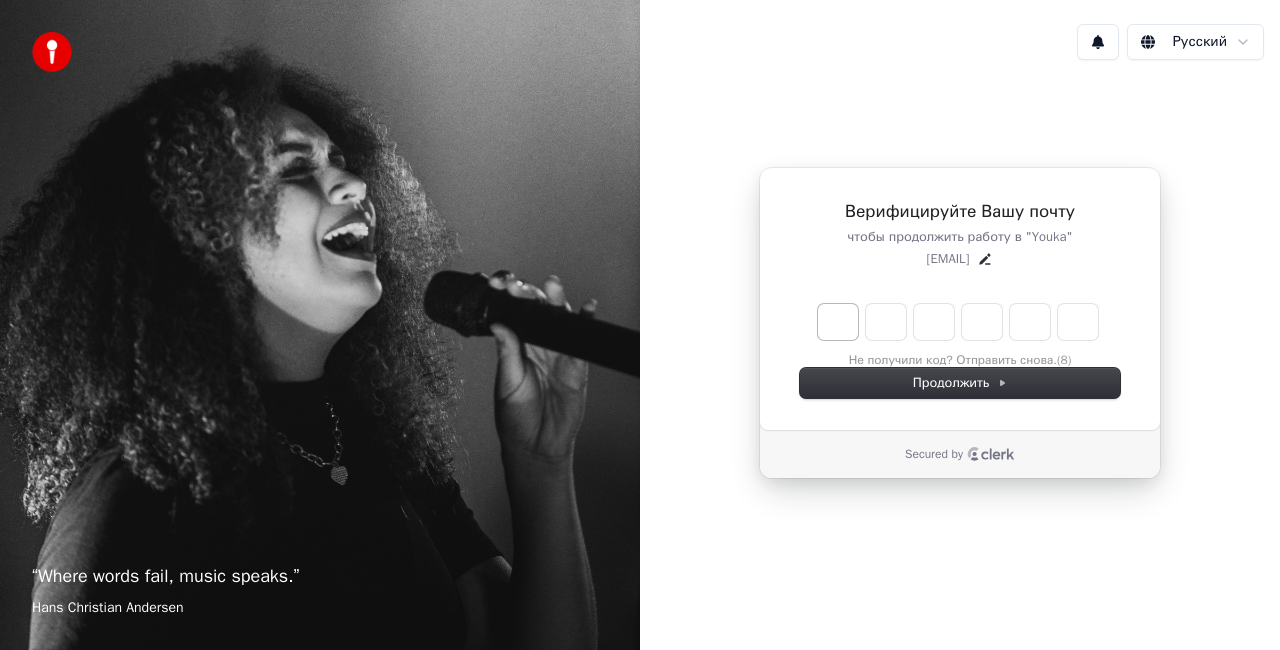 type on "******" 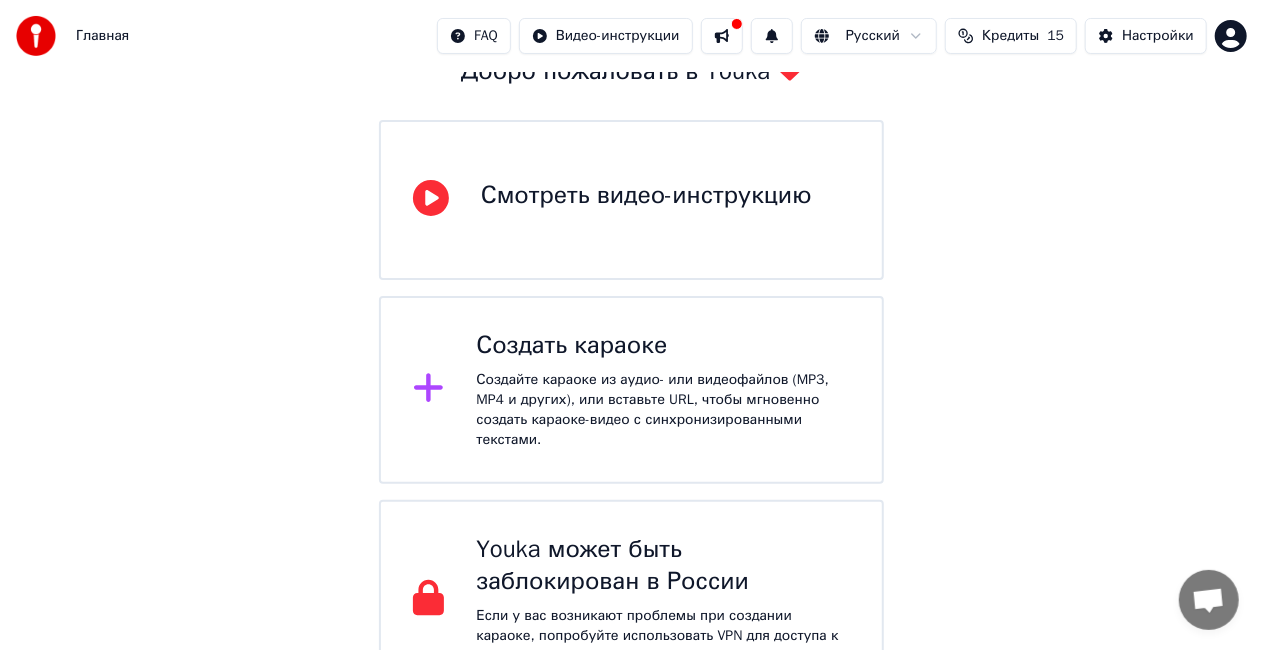 scroll, scrollTop: 146, scrollLeft: 0, axis: vertical 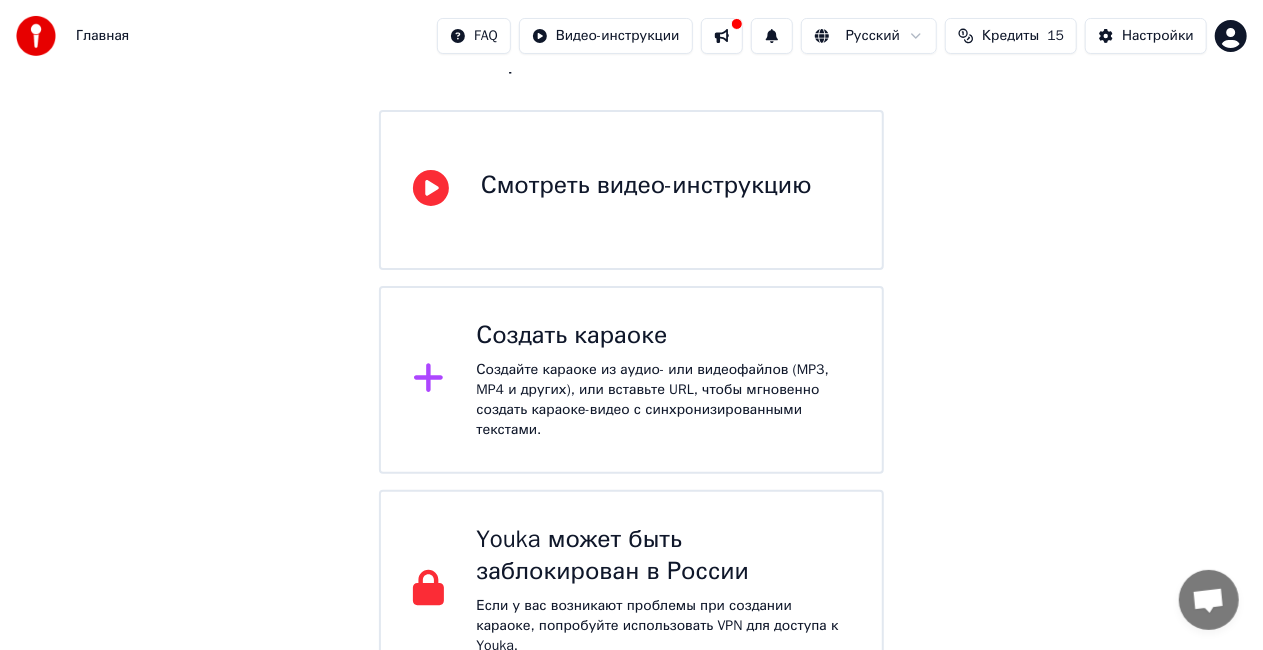 click on "Смотреть видео-инструкцию" at bounding box center (646, 190) 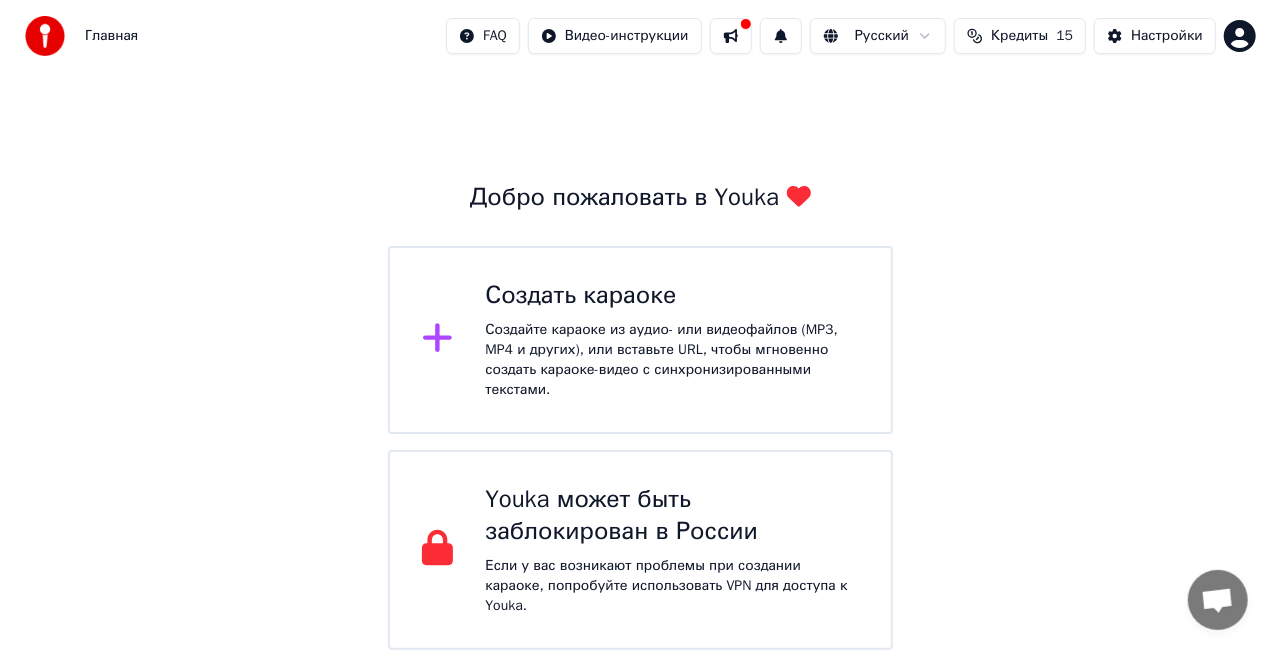 scroll, scrollTop: 0, scrollLeft: 0, axis: both 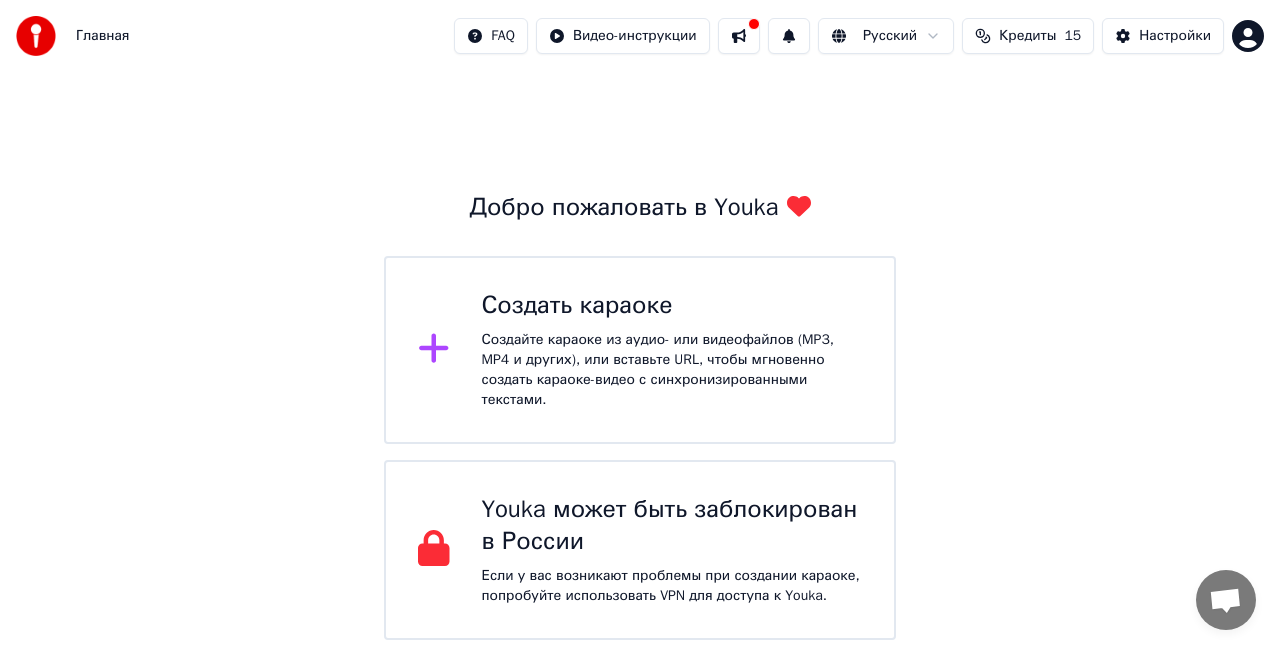 click 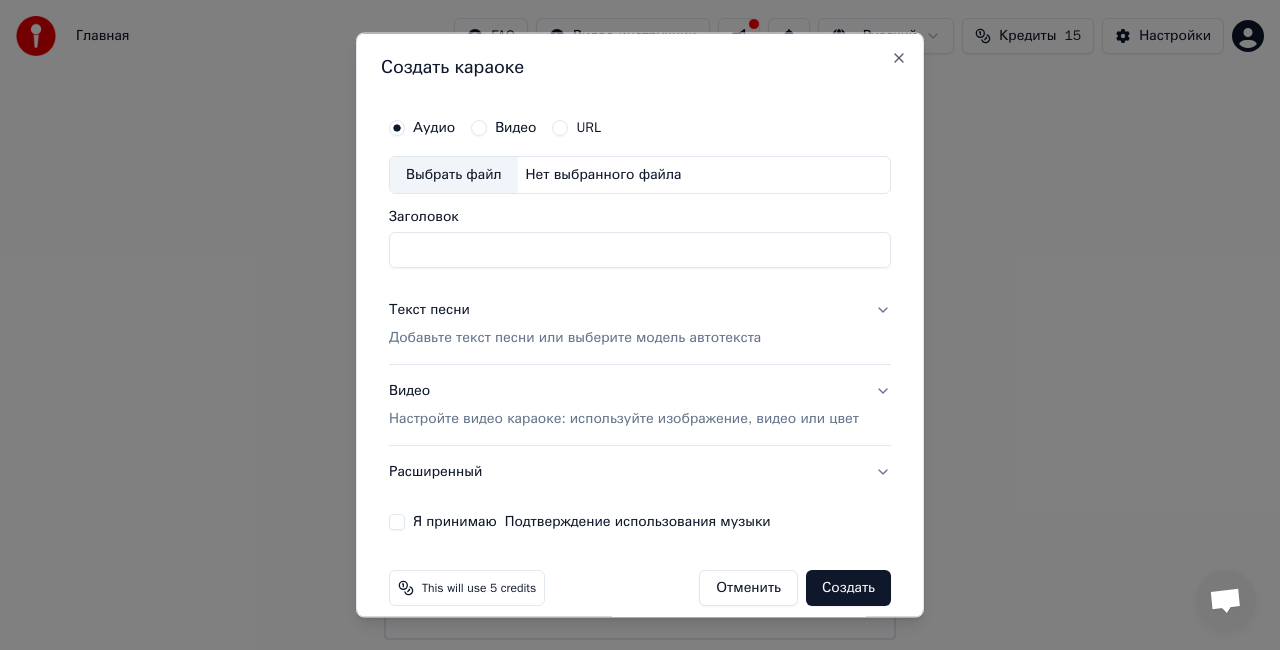 click on "Видео" at bounding box center (479, 128) 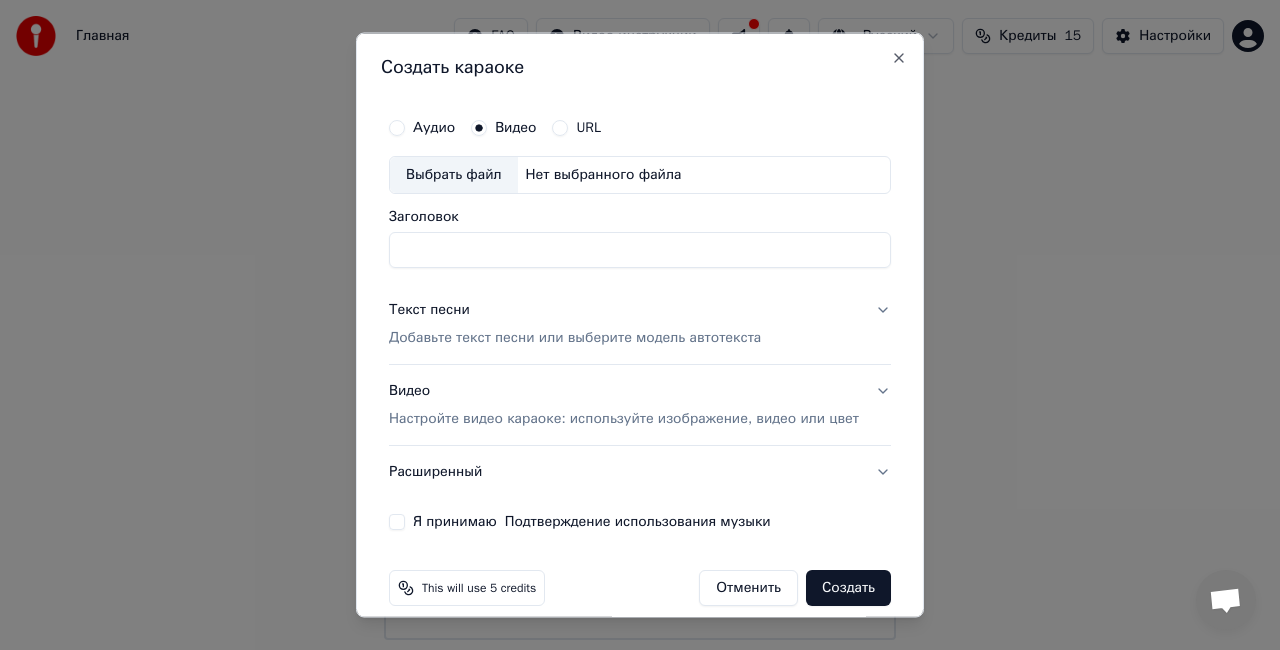 click on "Аудио" at bounding box center (397, 128) 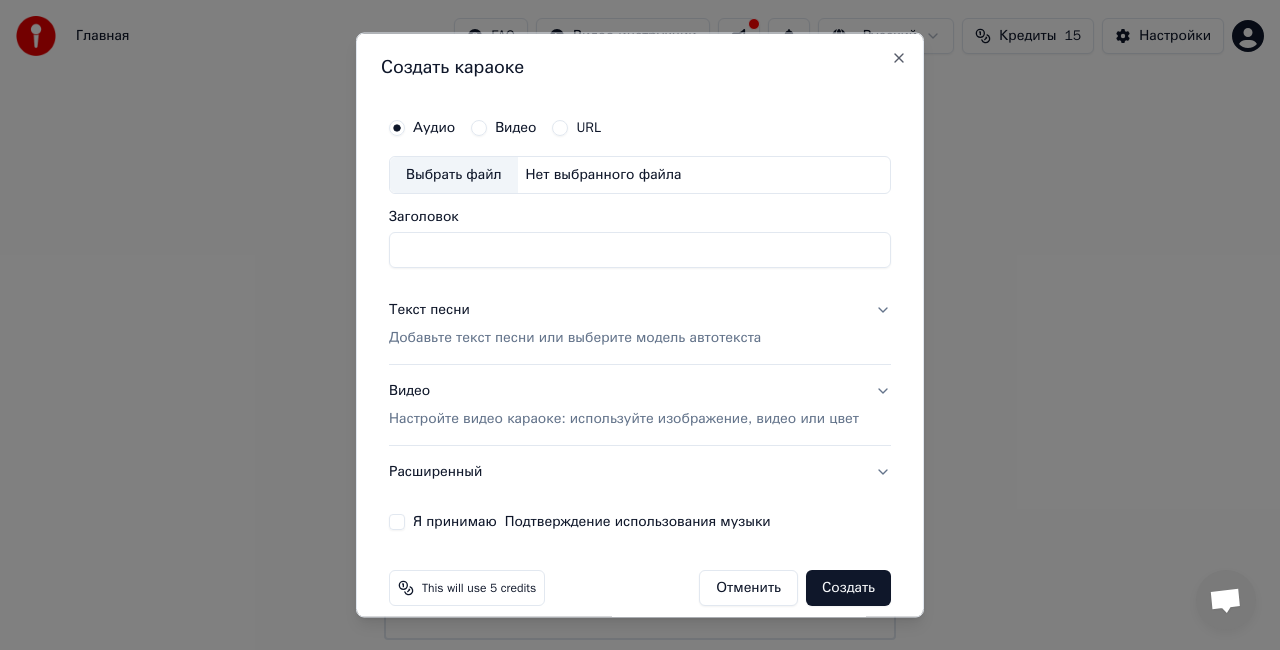 click on "Я принимаю   Подтверждение использования музыки" at bounding box center (397, 521) 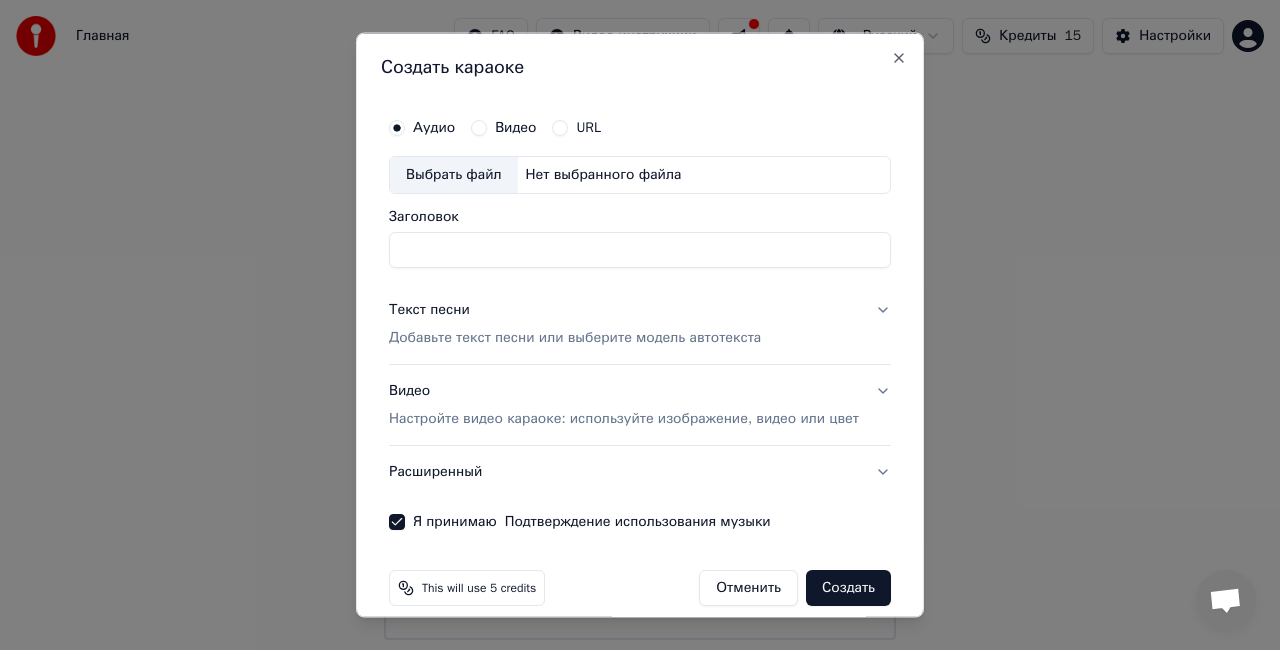 click on "Заголовок" at bounding box center [640, 249] 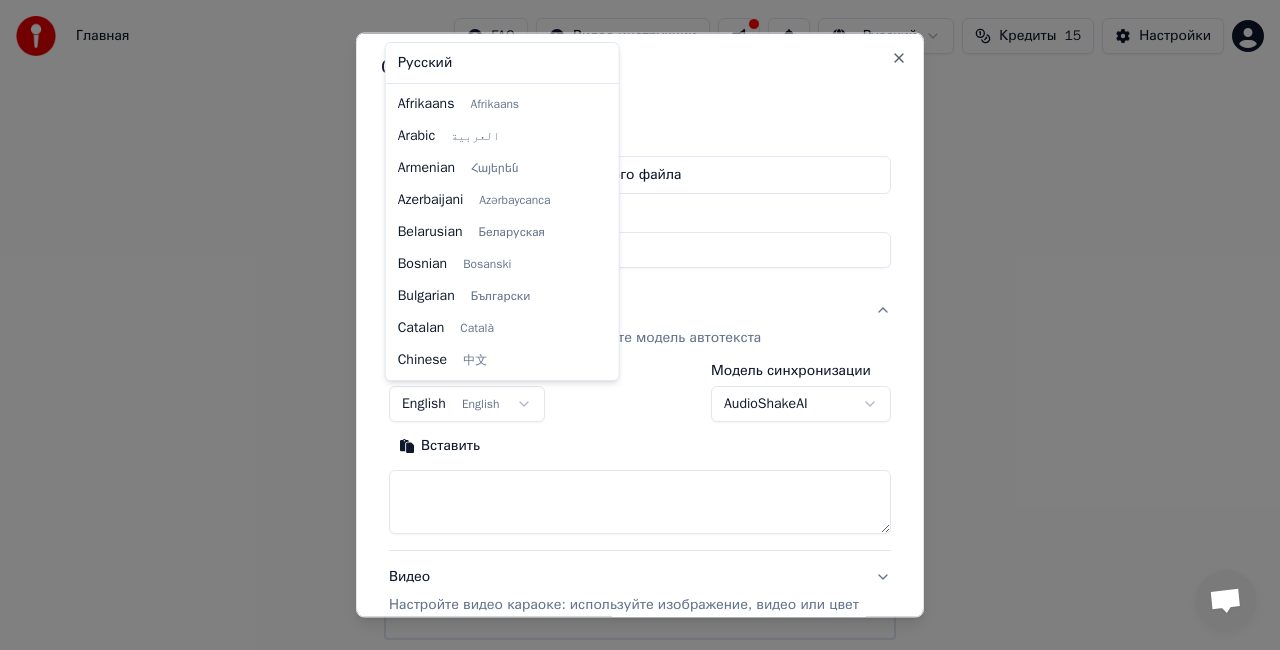 scroll, scrollTop: 160, scrollLeft: 0, axis: vertical 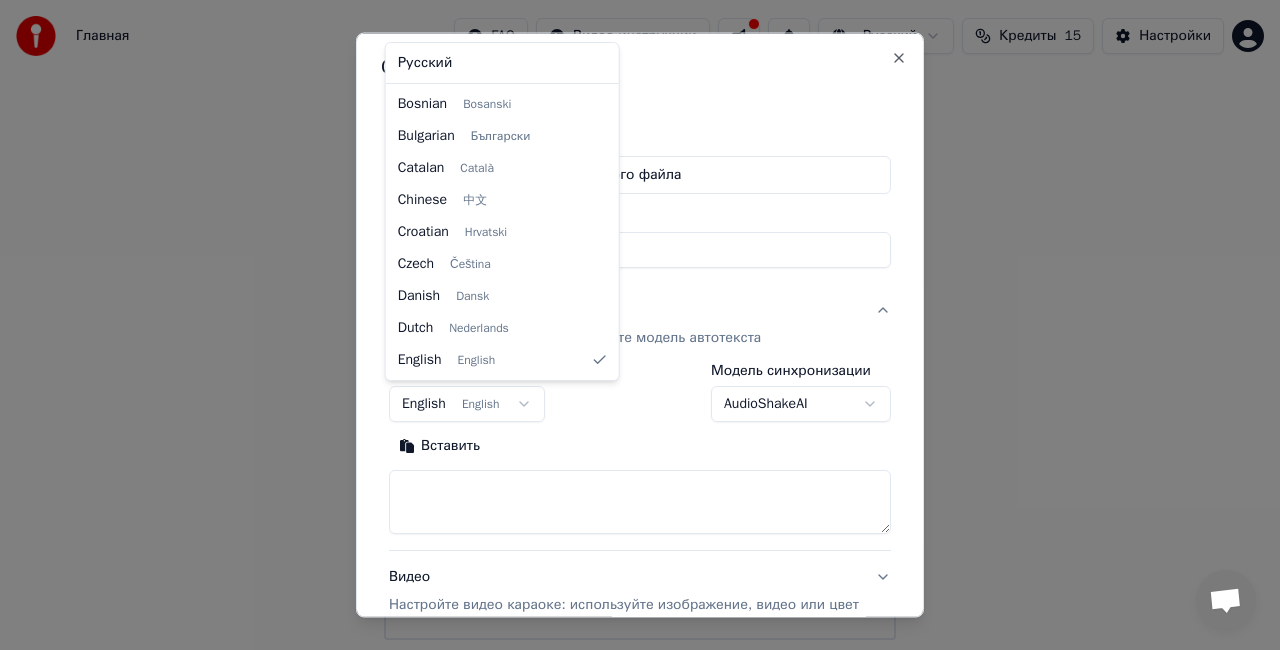 click on "**********" at bounding box center (640, 320) 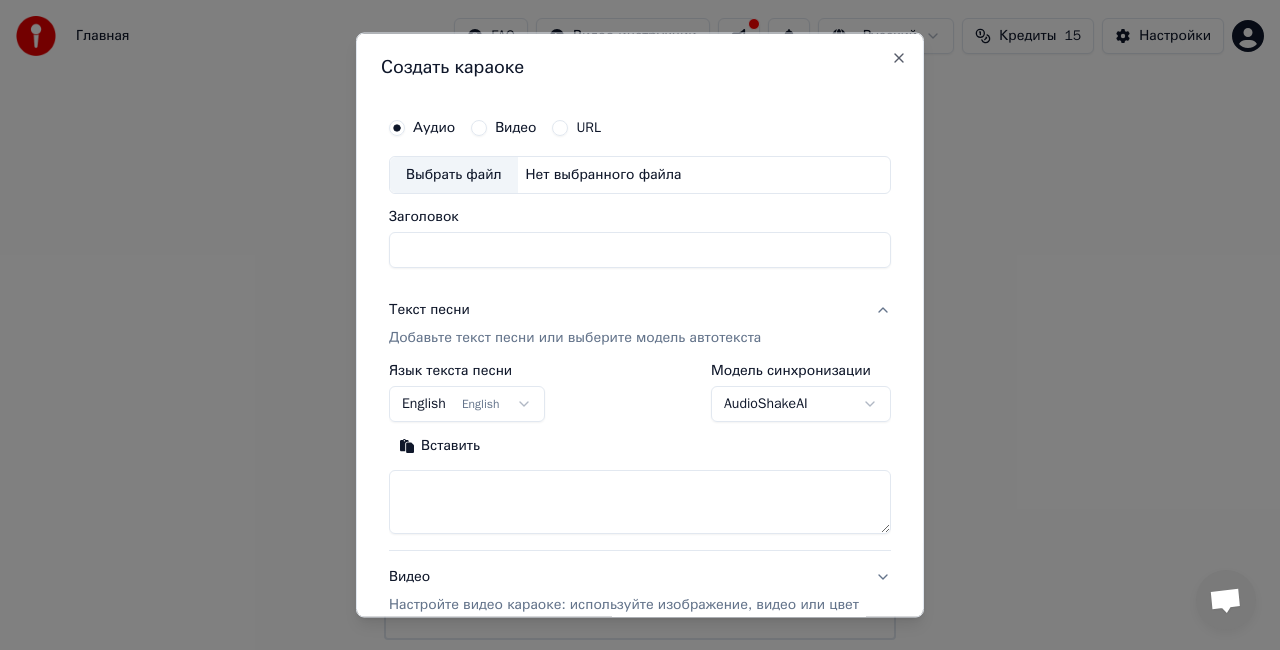 click on "**********" at bounding box center [640, 320] 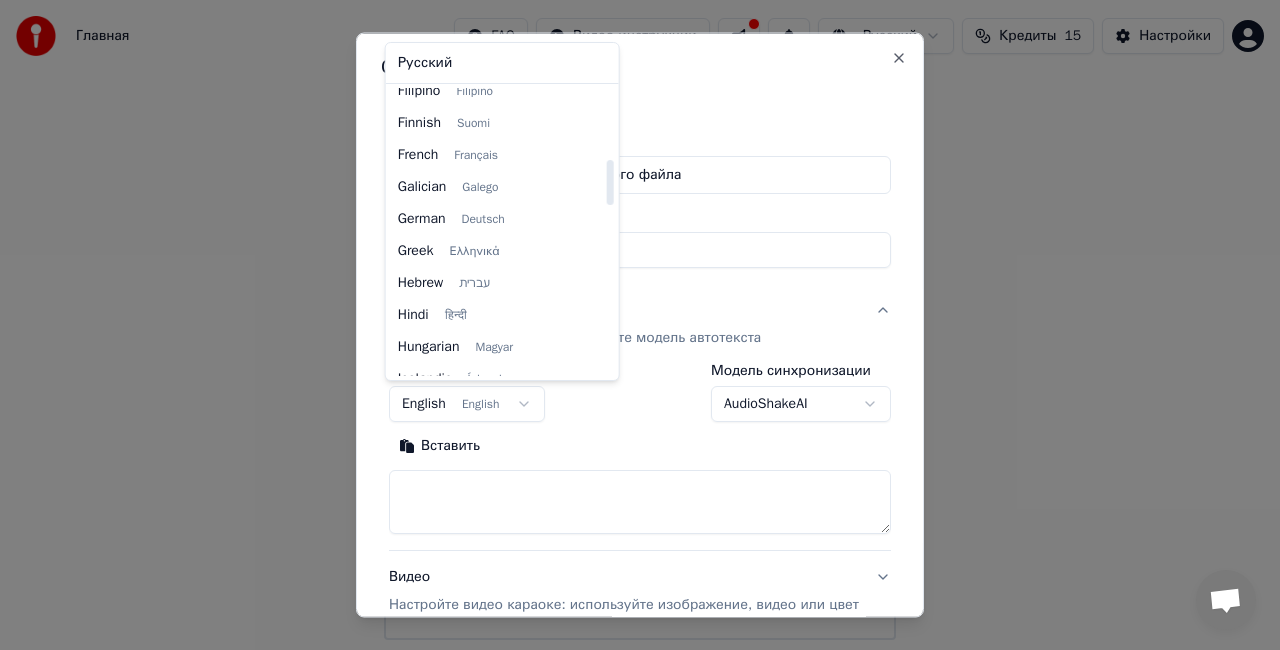 scroll, scrollTop: 360, scrollLeft: 0, axis: vertical 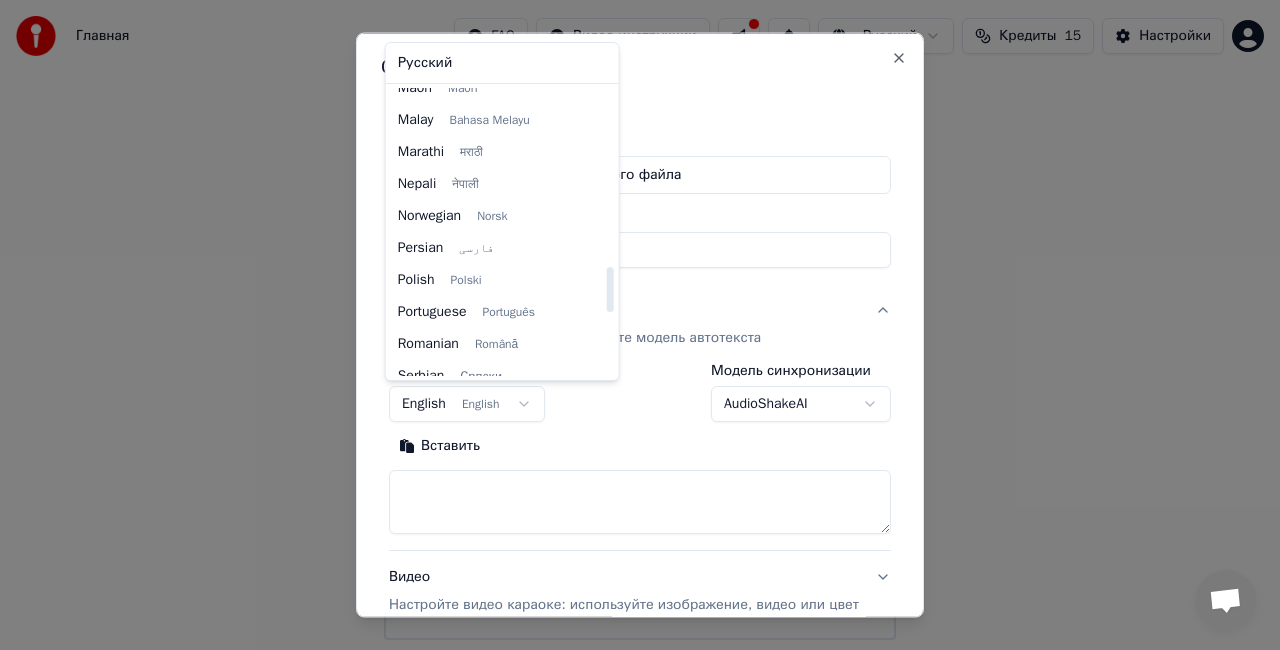 click on "**********" at bounding box center (640, 320) 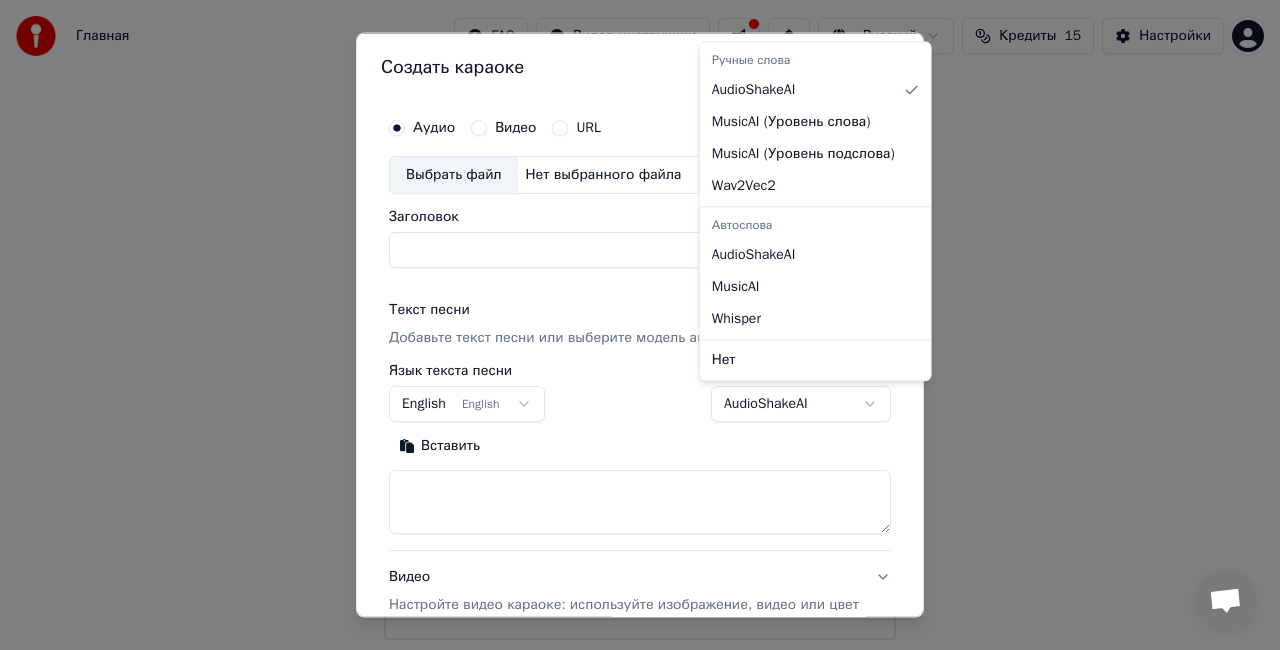 click on "**********" at bounding box center (640, 320) 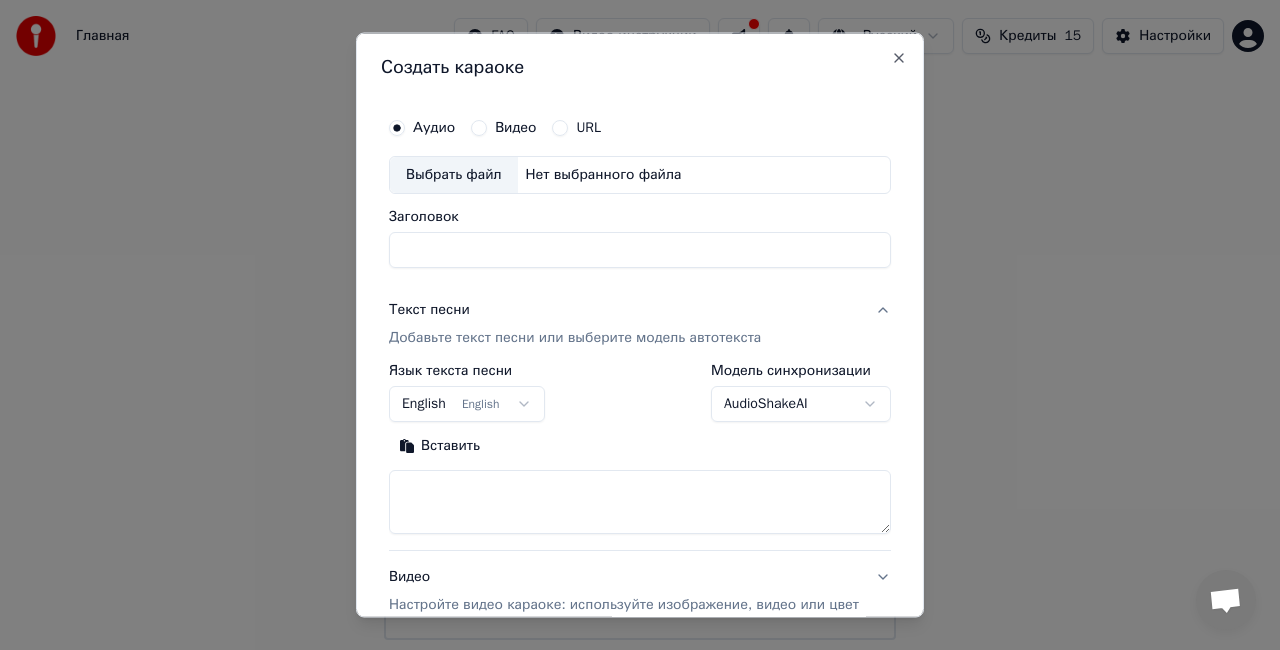 click on "**********" at bounding box center (640, 320) 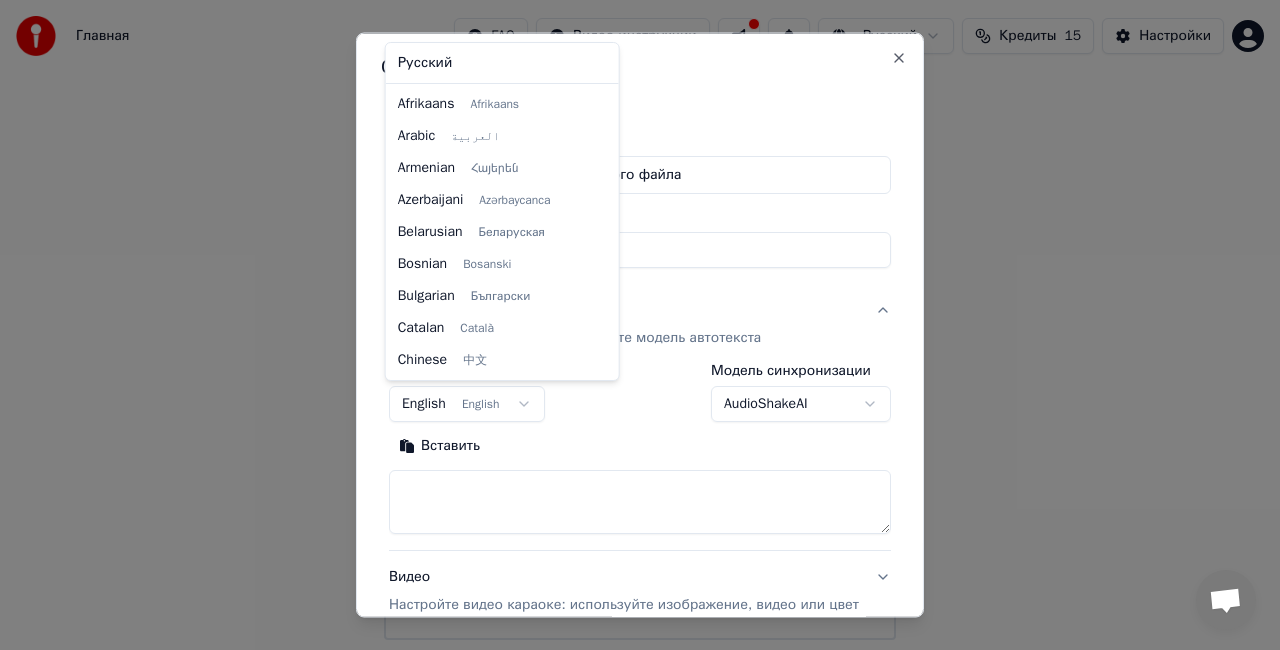 click on "**********" at bounding box center [640, 320] 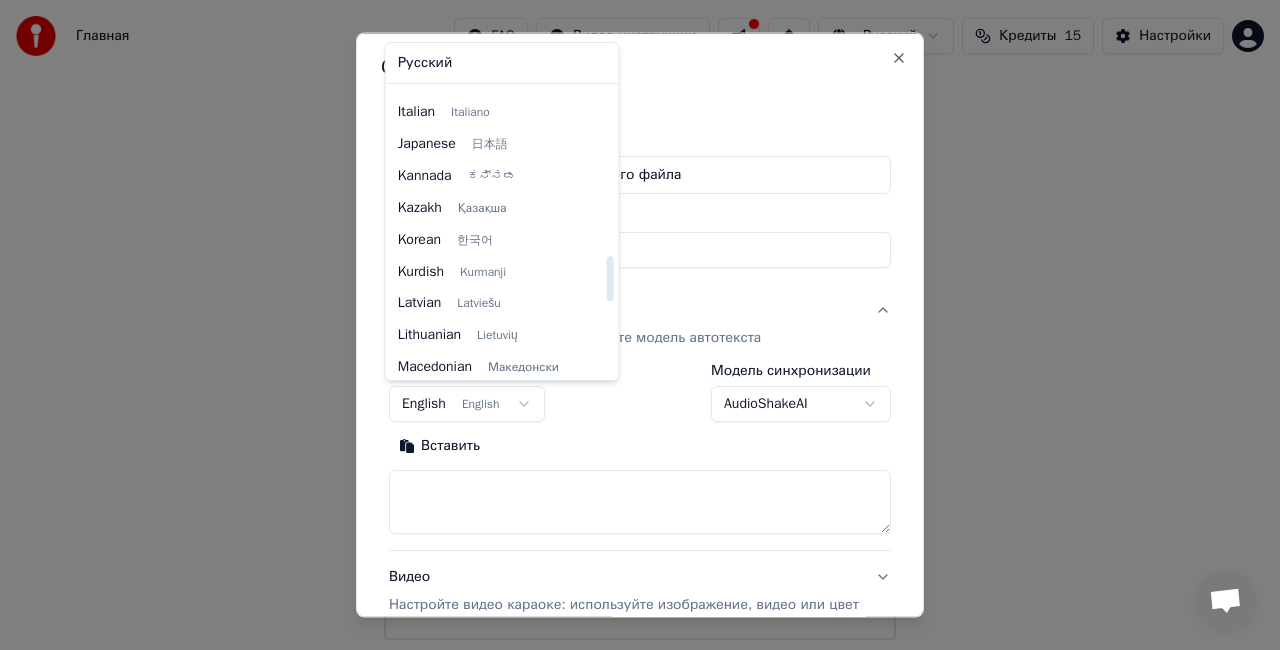 scroll, scrollTop: 1066, scrollLeft: 0, axis: vertical 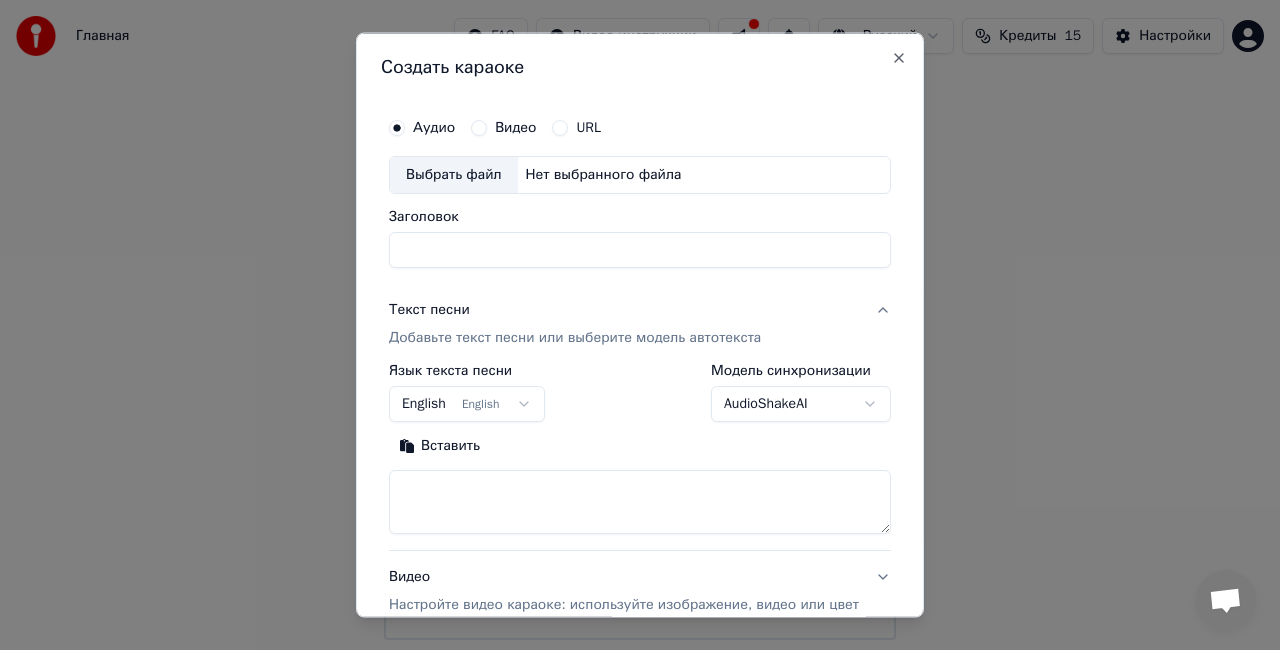 click at bounding box center (640, 325) 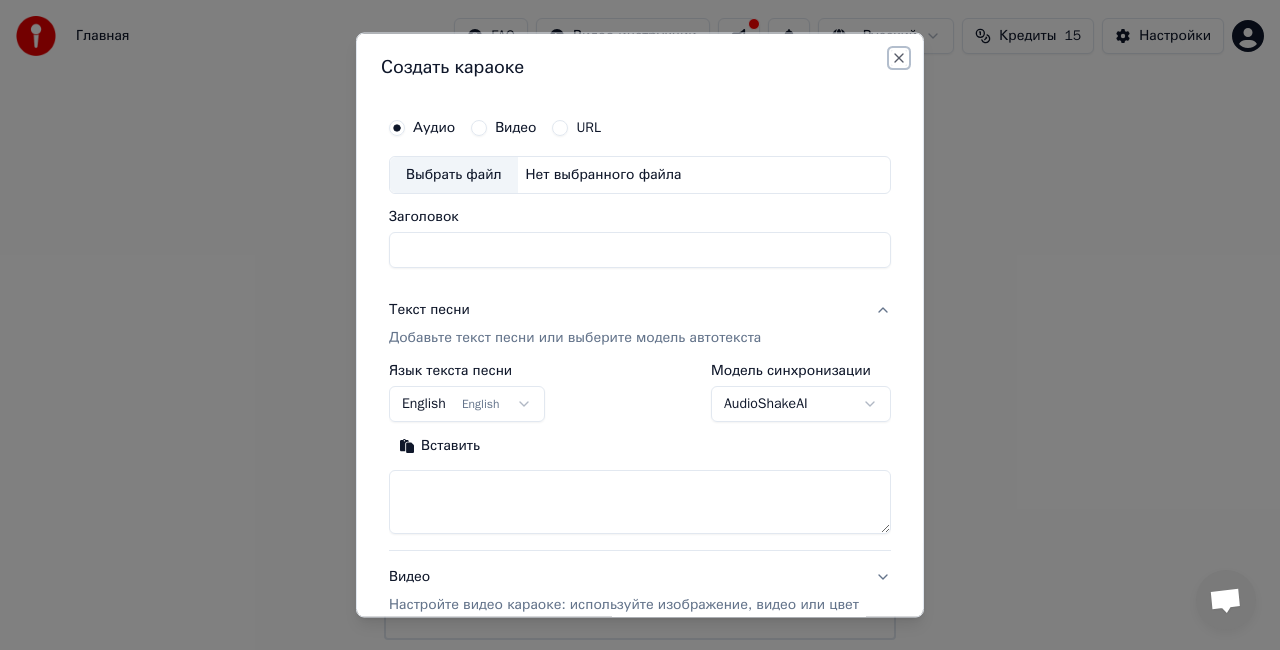 click on "Close" at bounding box center [899, 58] 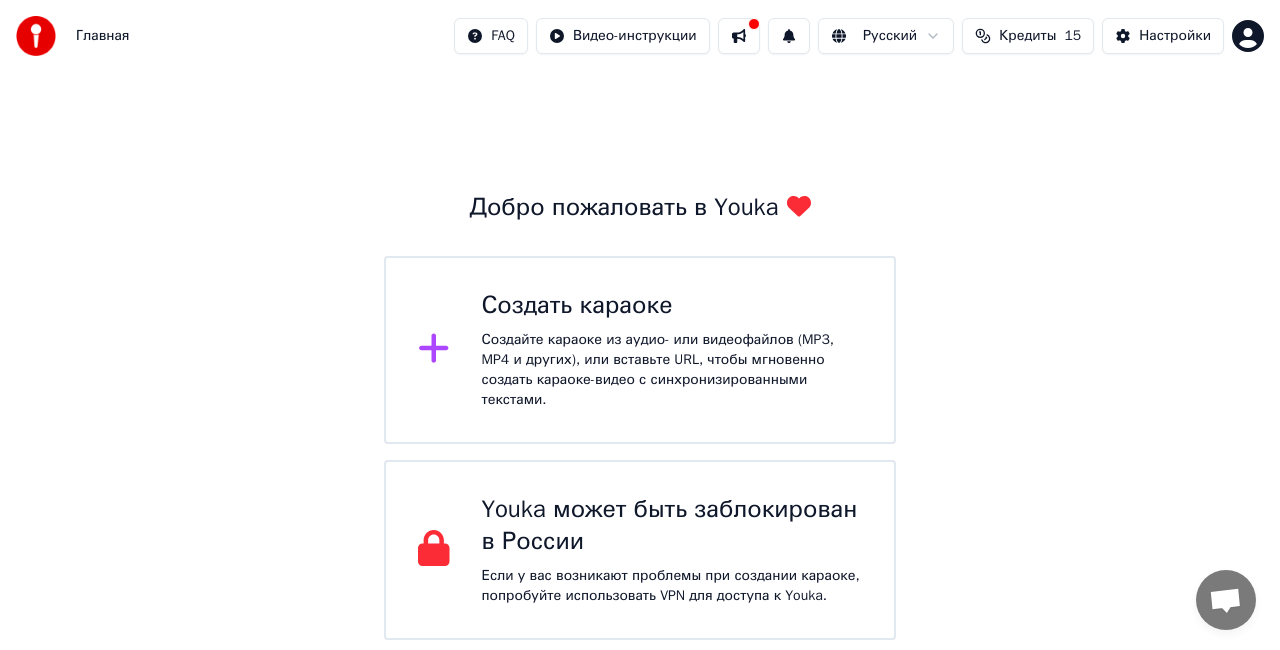 click at bounding box center [739, 36] 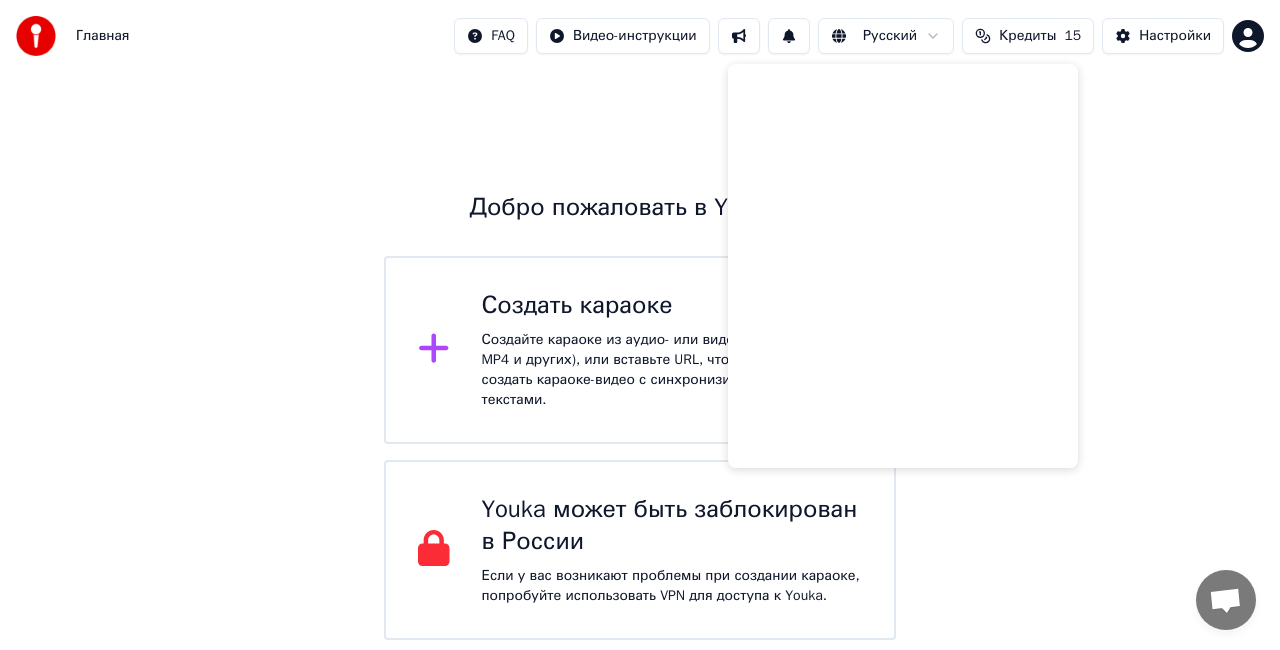 drag, startPoint x: 568, startPoint y: 108, endPoint x: 848, endPoint y: 92, distance: 280.45676 